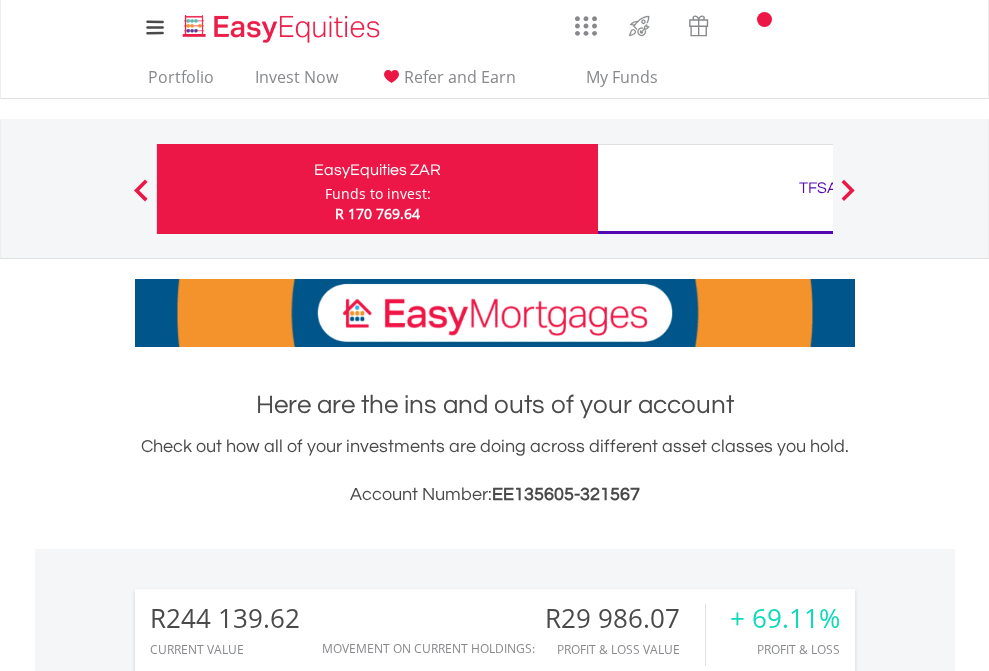 scroll, scrollTop: 0, scrollLeft: 0, axis: both 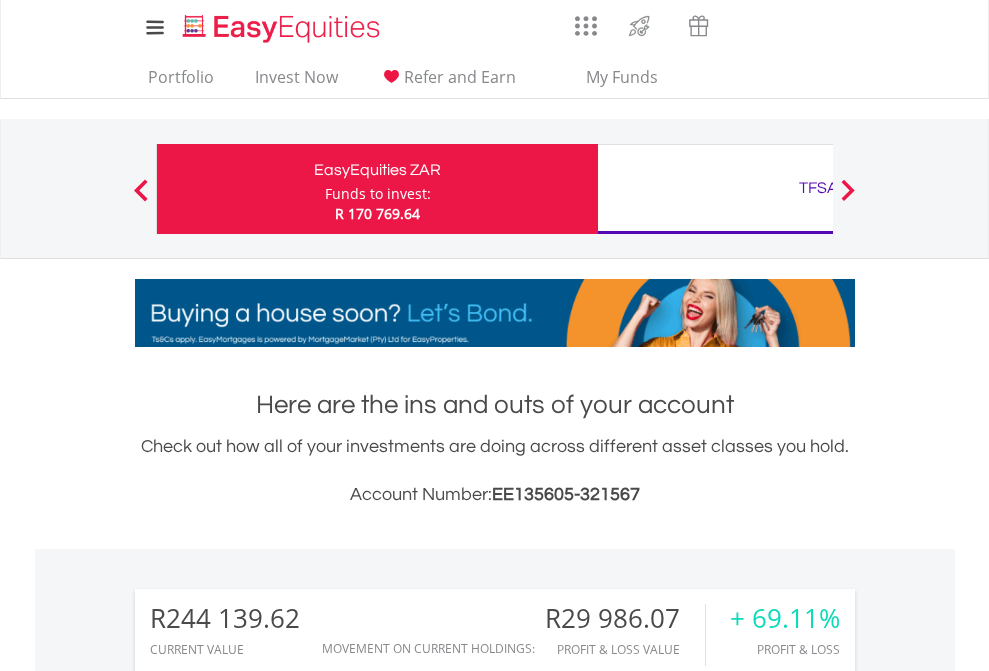 click on "Funds to invest:" at bounding box center [378, 194] 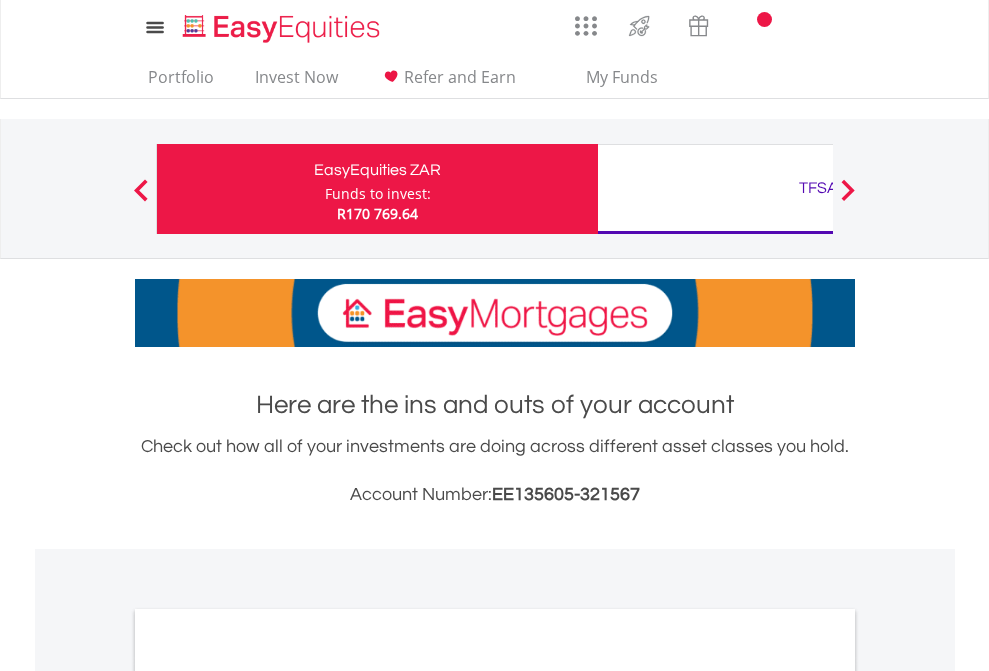 scroll, scrollTop: 0, scrollLeft: 0, axis: both 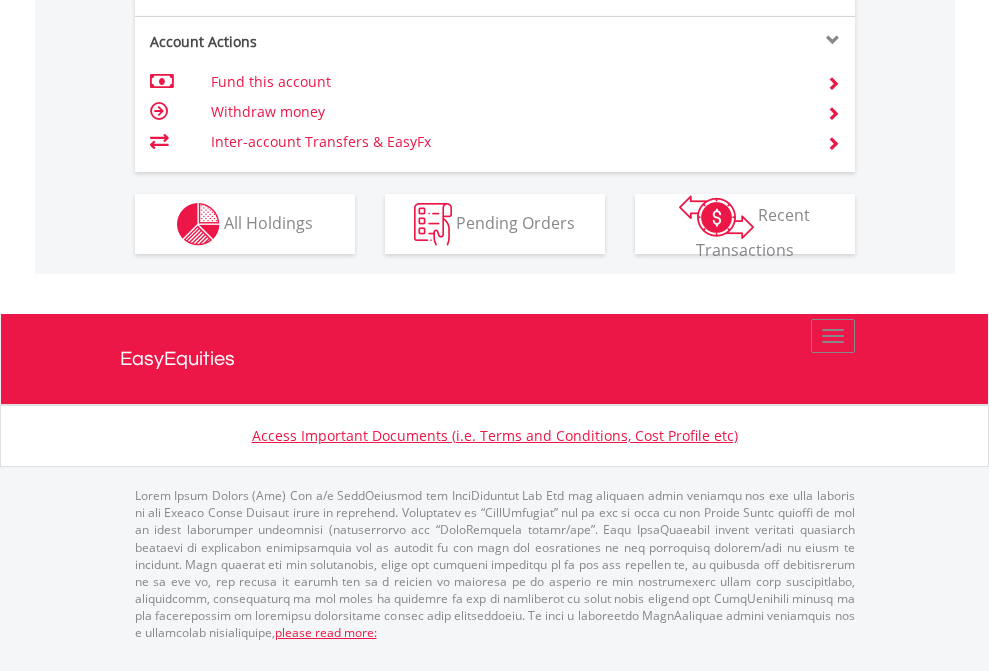 click on "Investment types" at bounding box center (706, -337) 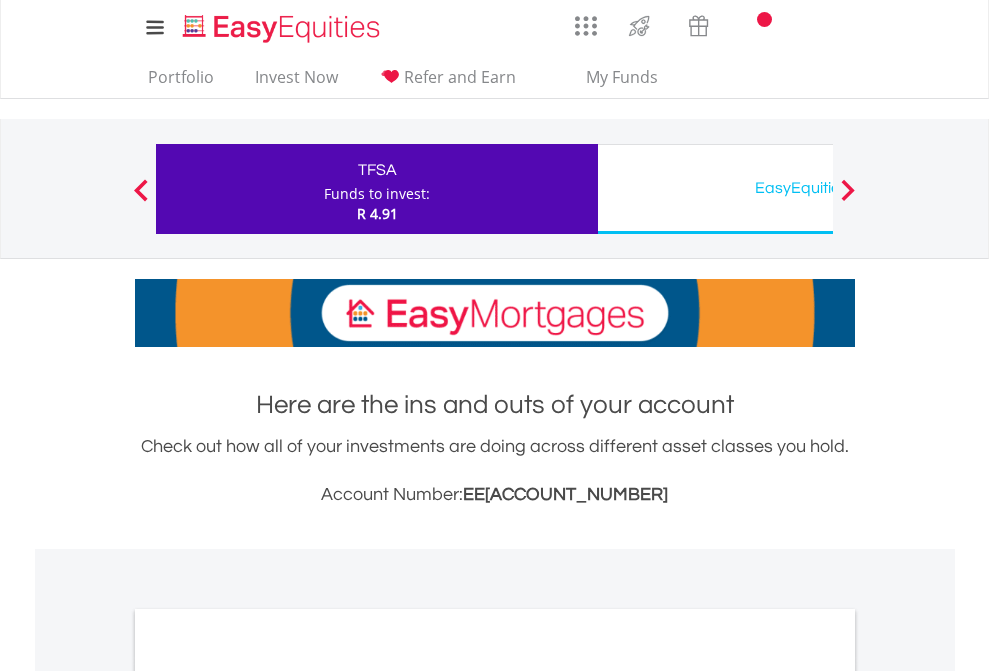 scroll, scrollTop: 0, scrollLeft: 0, axis: both 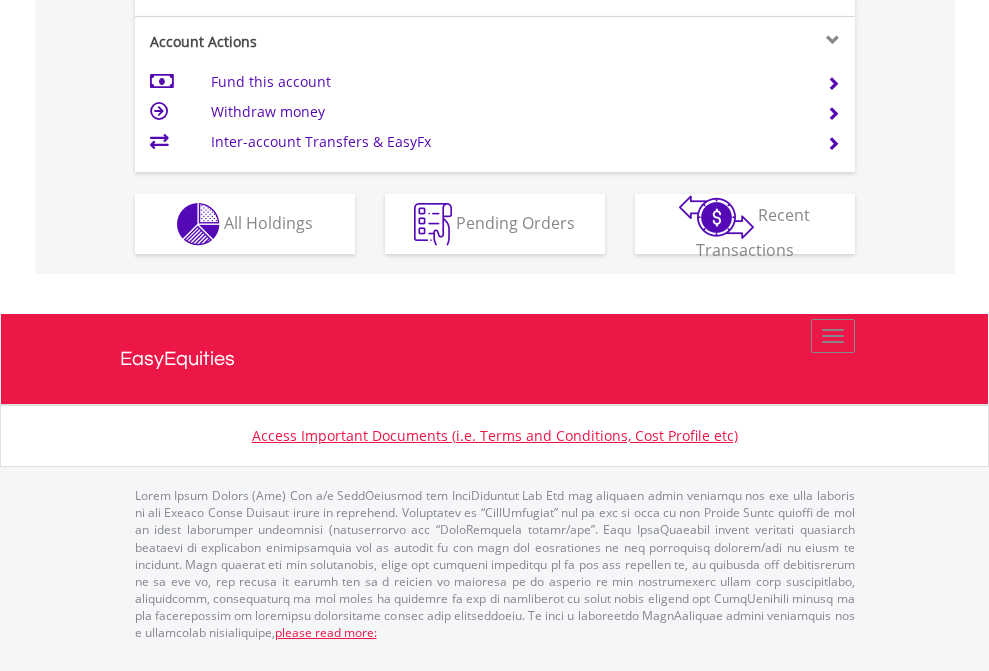 click on "Investment types" at bounding box center (706, -337) 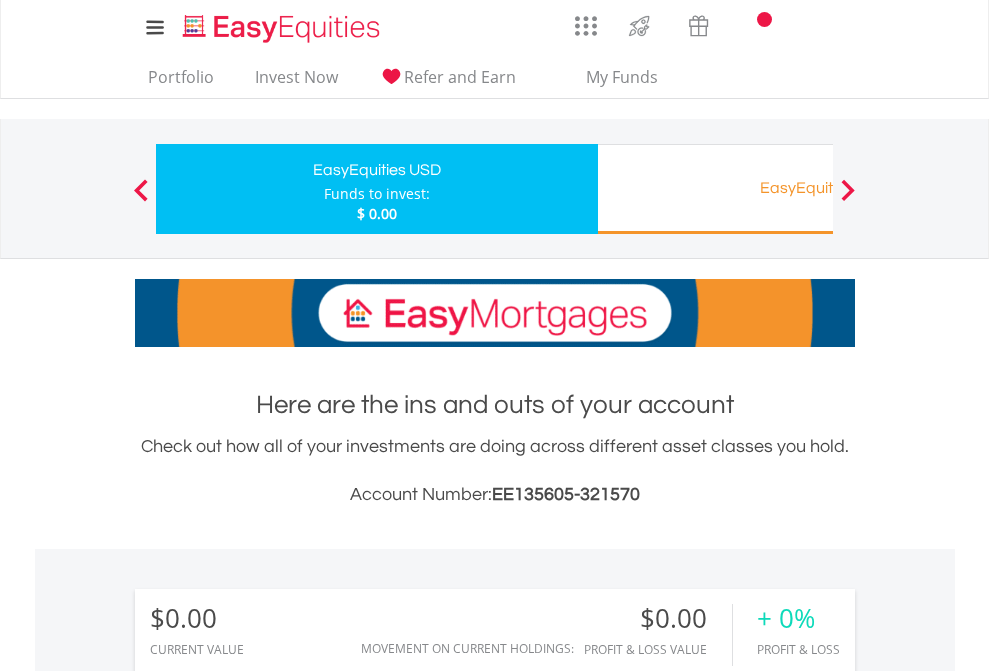 scroll, scrollTop: 0, scrollLeft: 0, axis: both 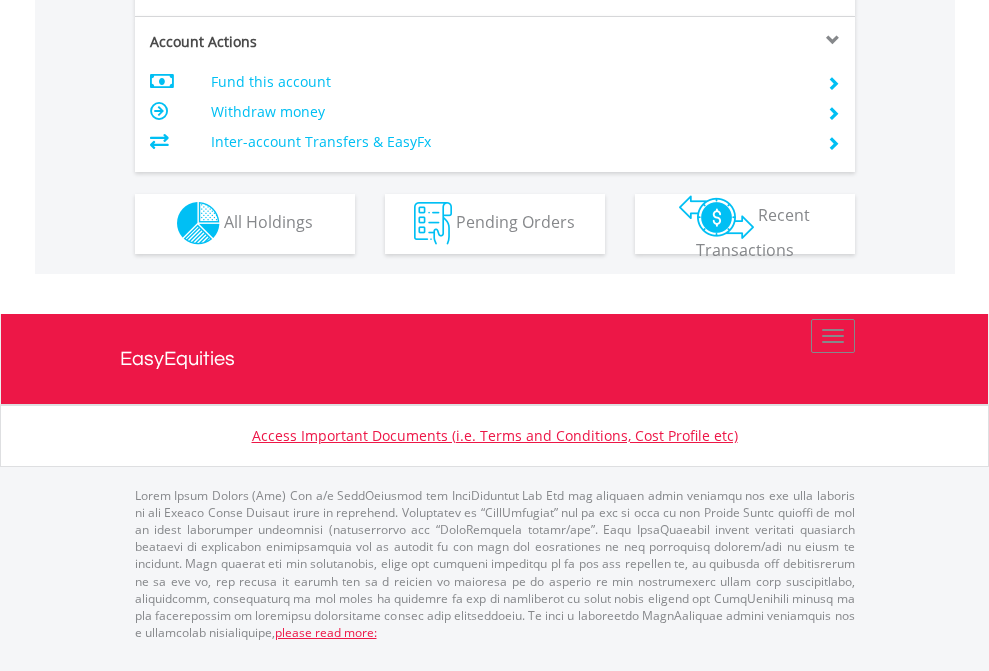 click on "Investment types" at bounding box center (706, -353) 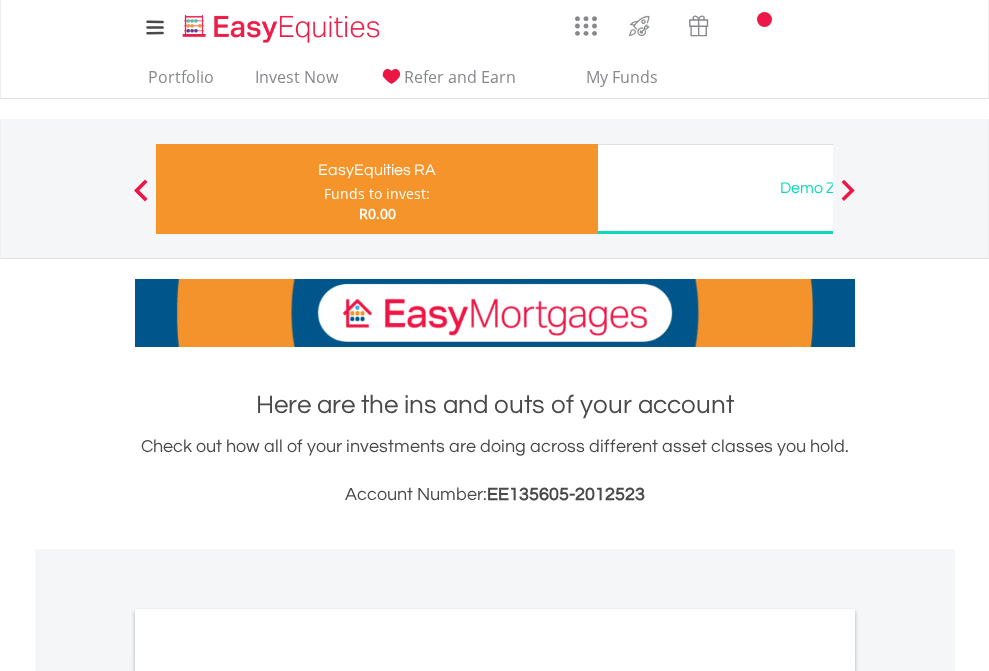 scroll, scrollTop: 0, scrollLeft: 0, axis: both 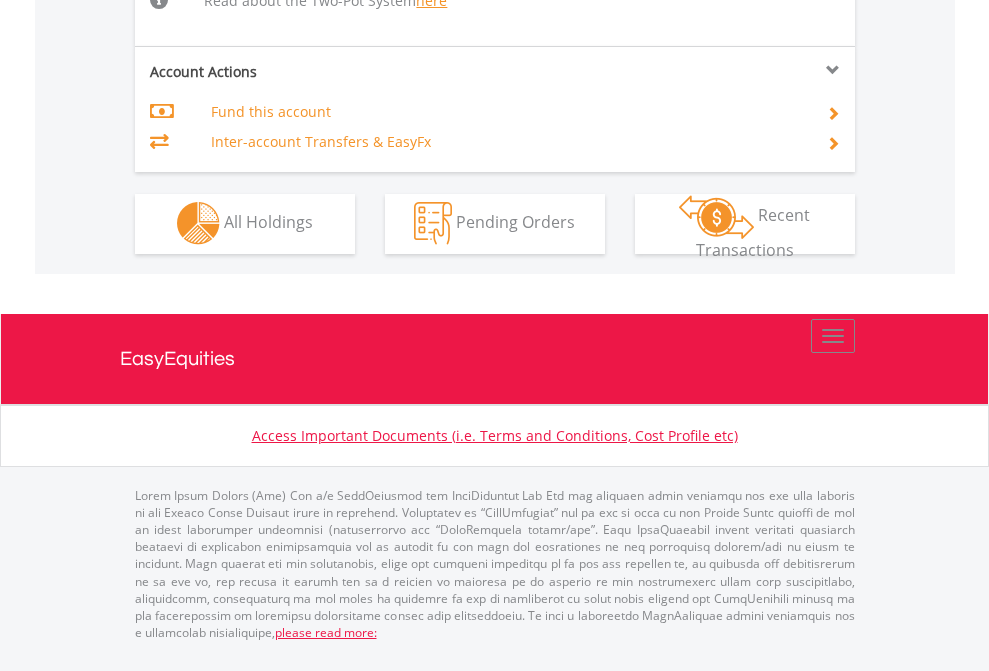 click on "Investment types" at bounding box center (706, -534) 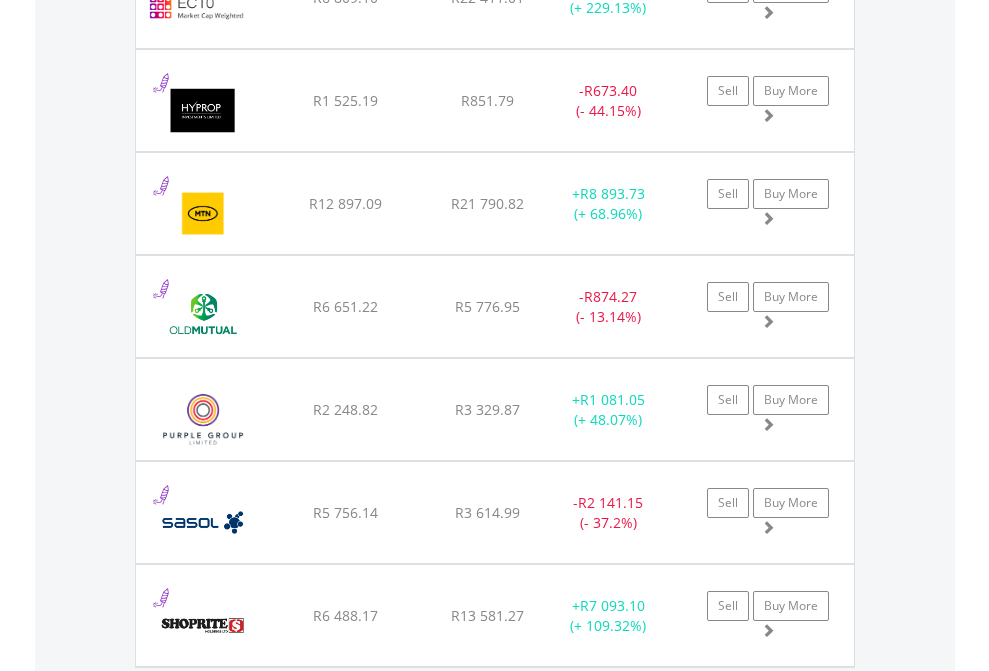 scroll, scrollTop: 2345, scrollLeft: 0, axis: vertical 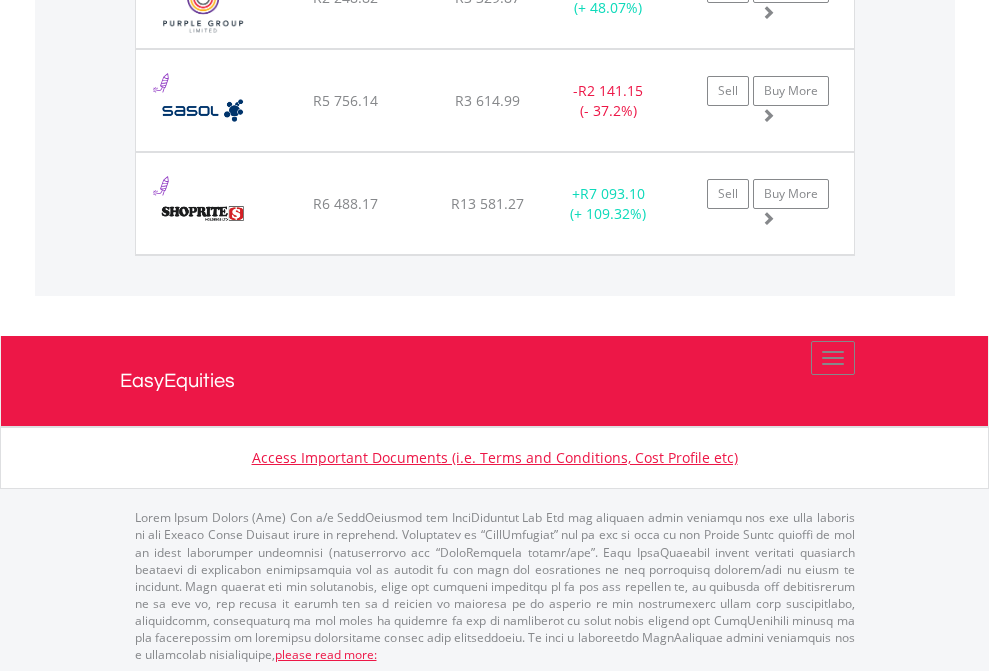 click on "TFSA" at bounding box center [818, -2157] 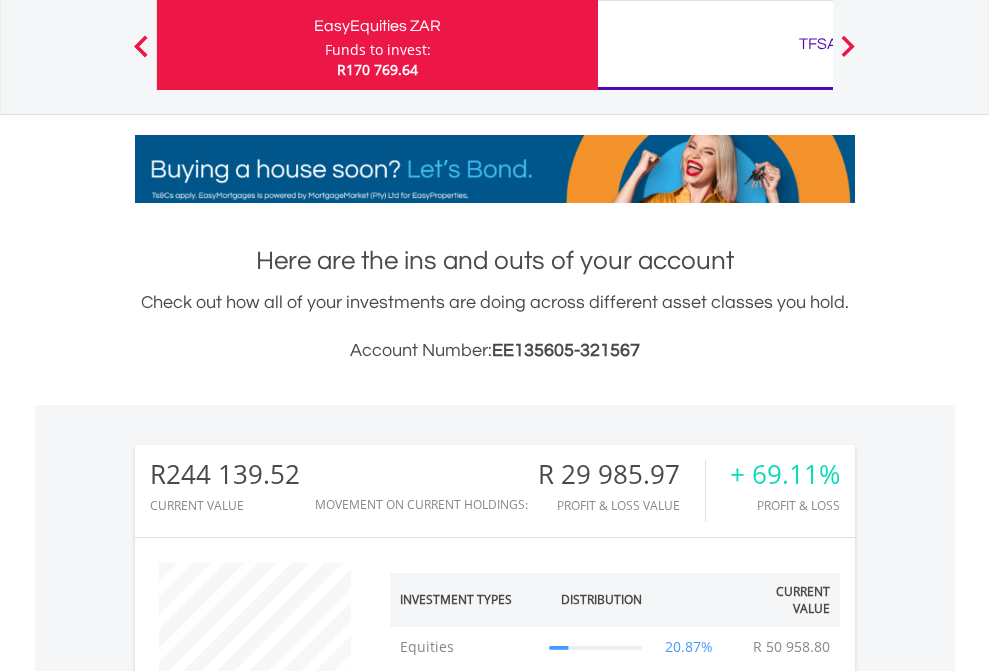 click on "All Holdings" at bounding box center (268, 1442) 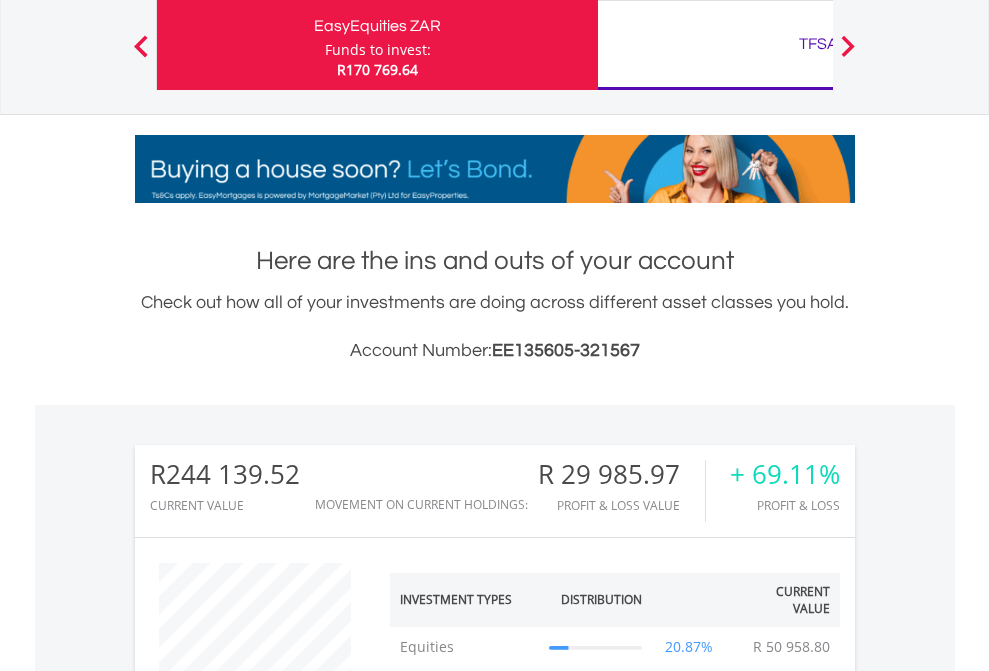 scroll, scrollTop: 1613, scrollLeft: 0, axis: vertical 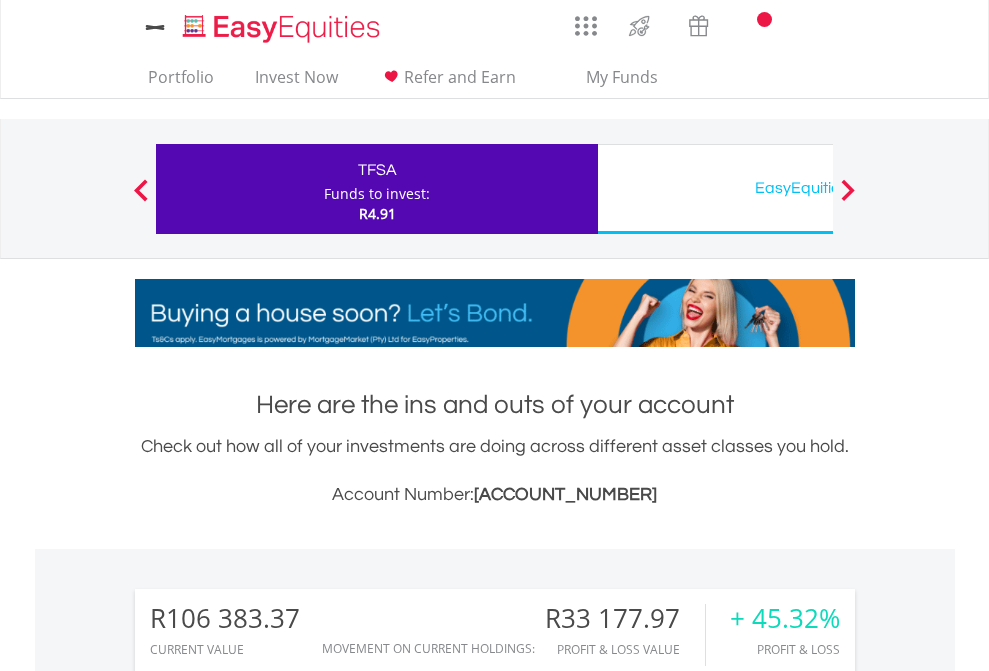 click on "EasyEquities USD" at bounding box center (818, 188) 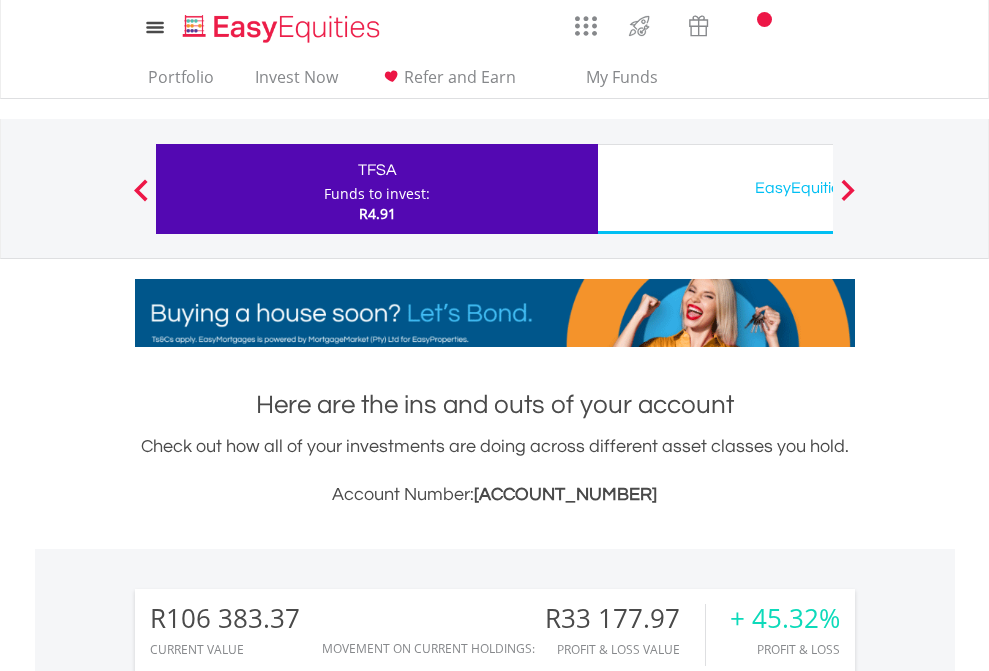 scroll, scrollTop: 999808, scrollLeft: 999687, axis: both 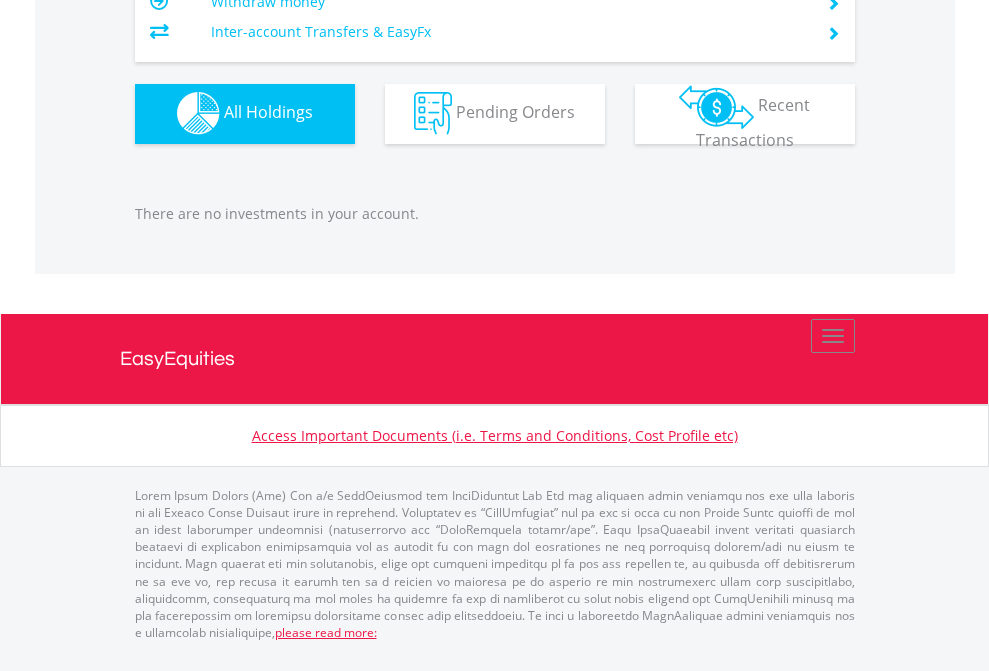 click on "EasyEquities RA" at bounding box center (818, -1142) 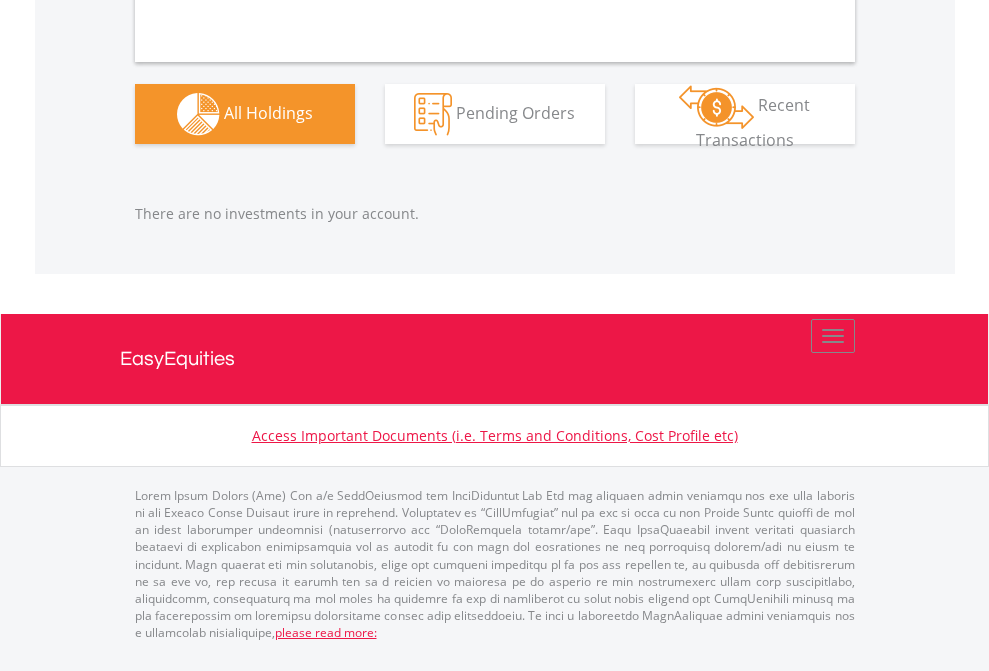 scroll, scrollTop: 1980, scrollLeft: 0, axis: vertical 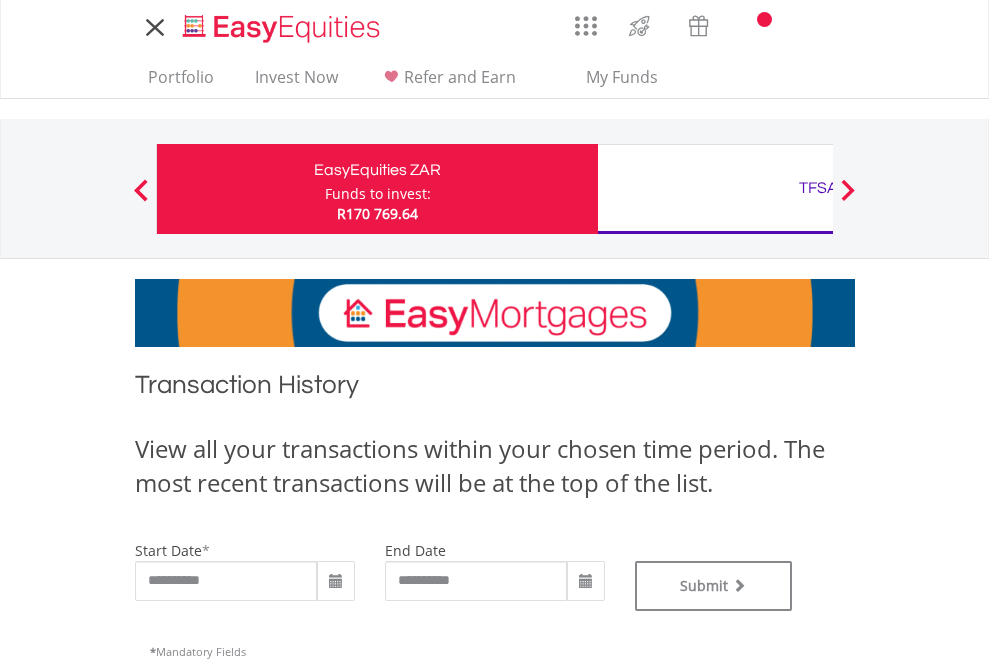 type on "**********" 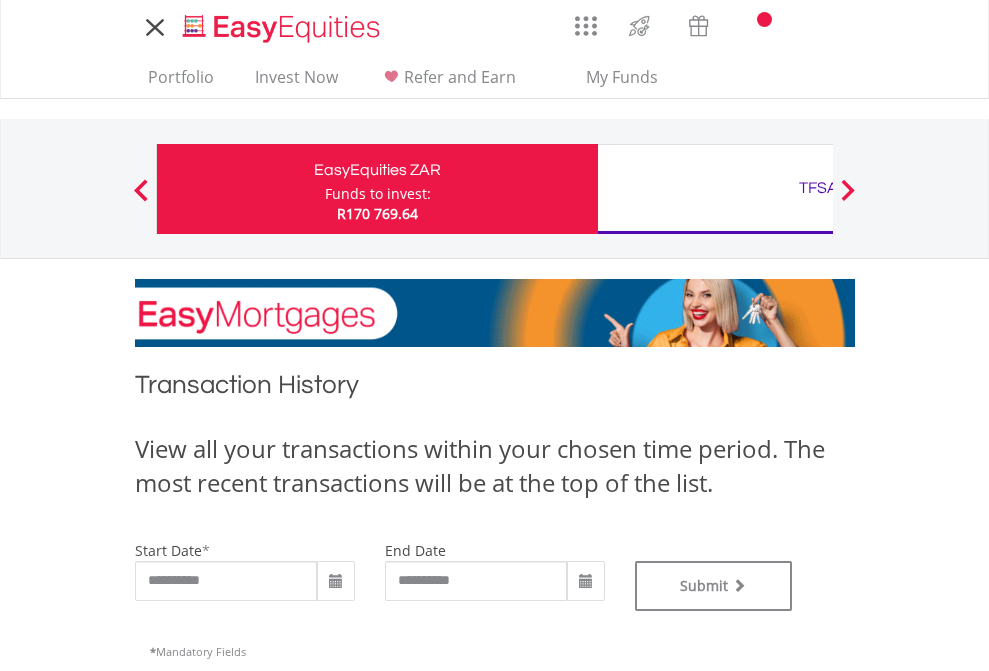 type on "**********" 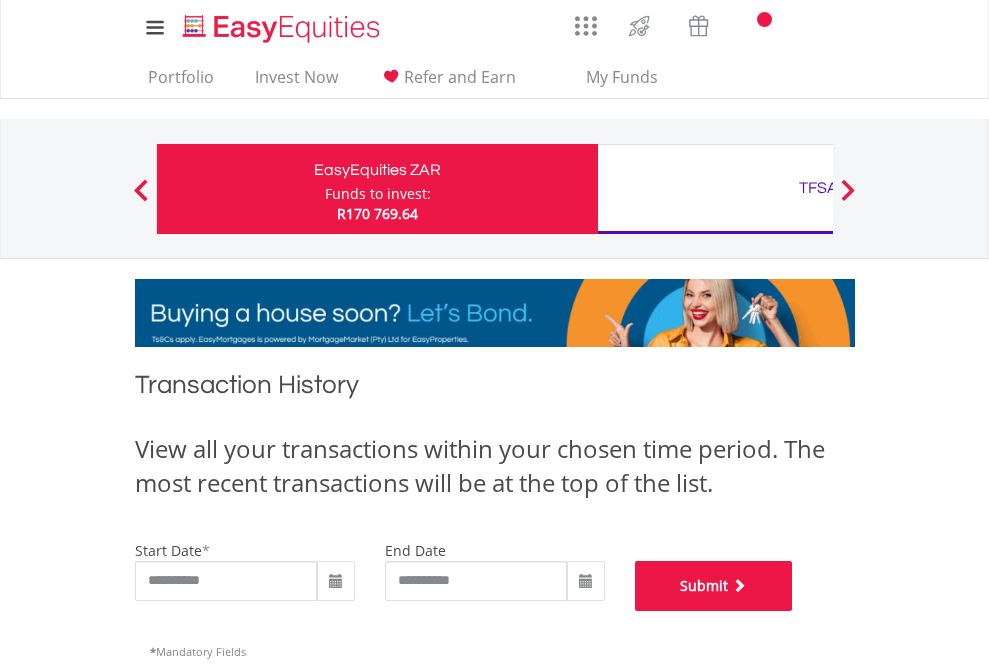 click on "Submit" at bounding box center [714, 586] 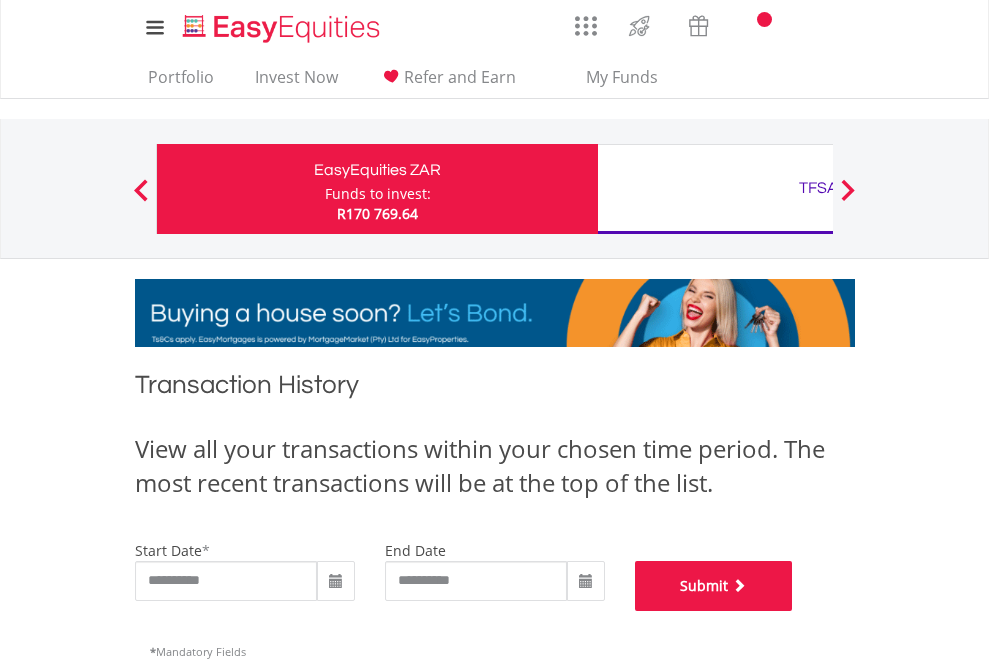 scroll, scrollTop: 811, scrollLeft: 0, axis: vertical 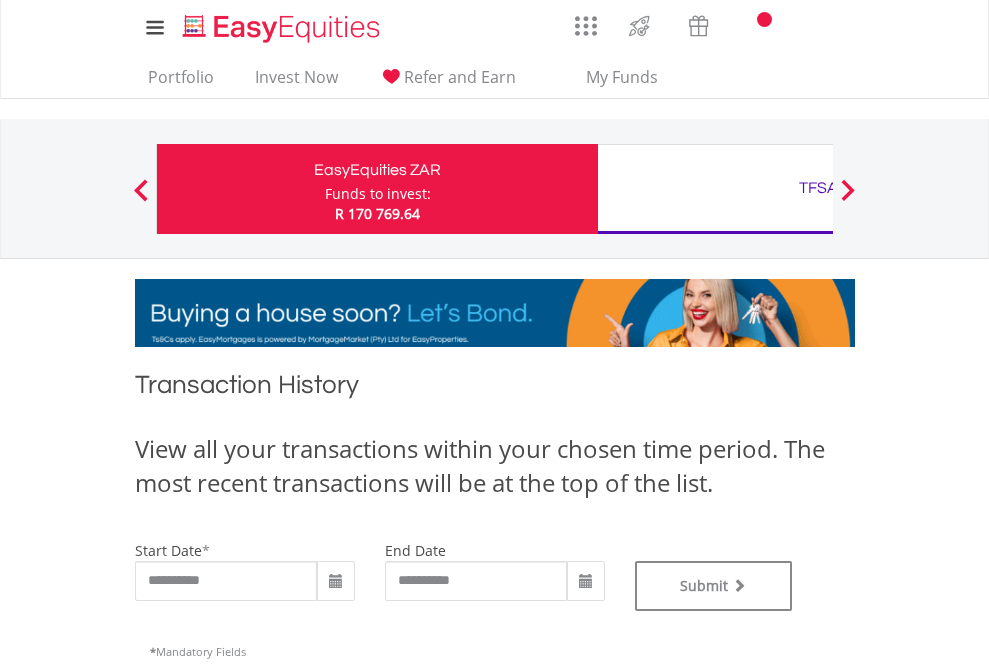 click on "TFSA" at bounding box center [818, 188] 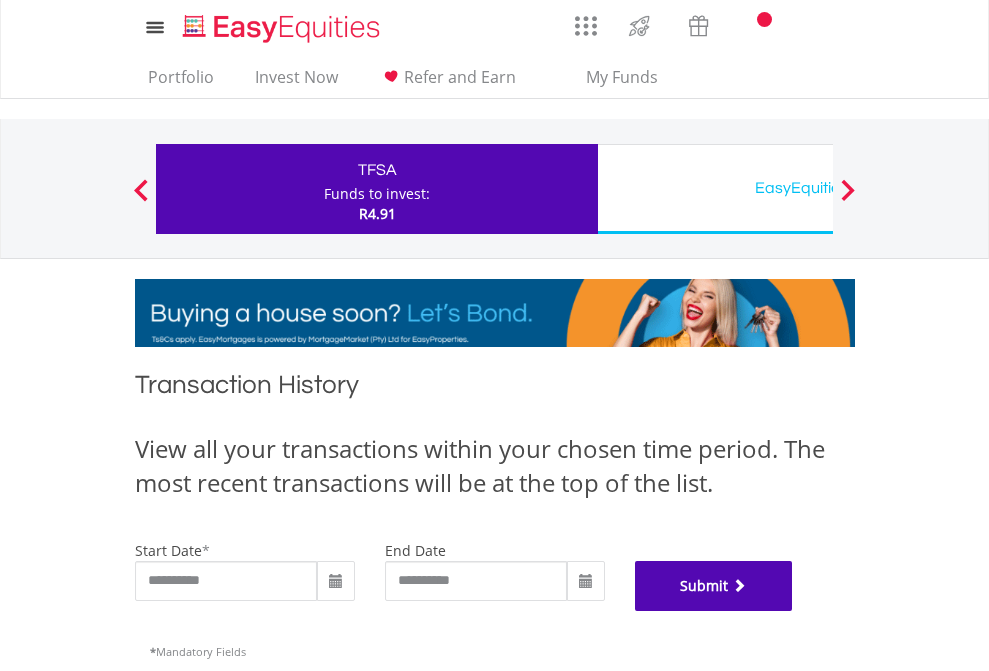 click on "Submit" at bounding box center [714, 586] 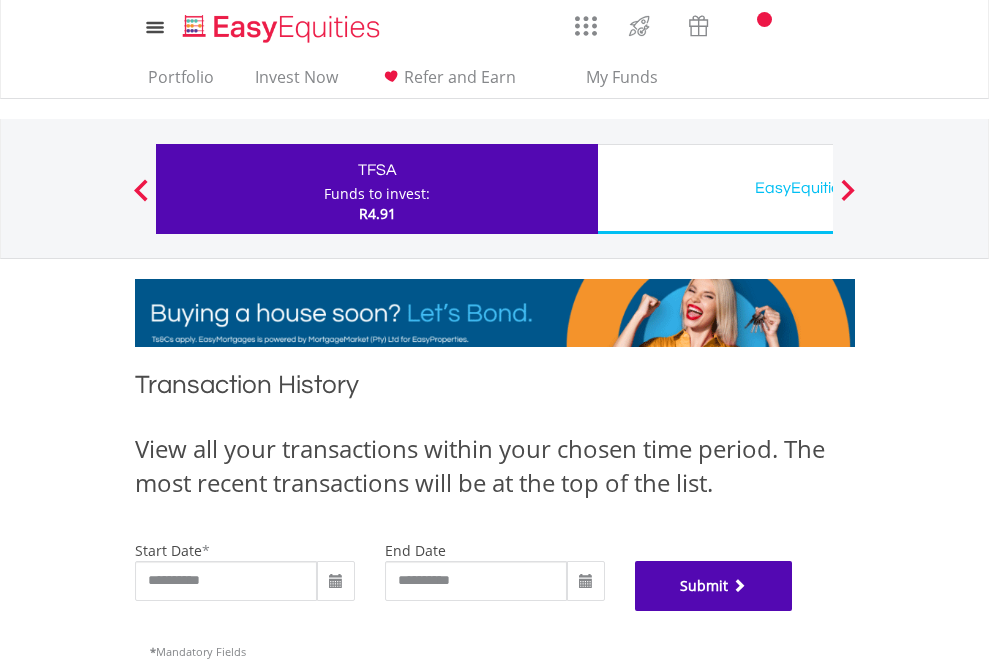 scroll, scrollTop: 811, scrollLeft: 0, axis: vertical 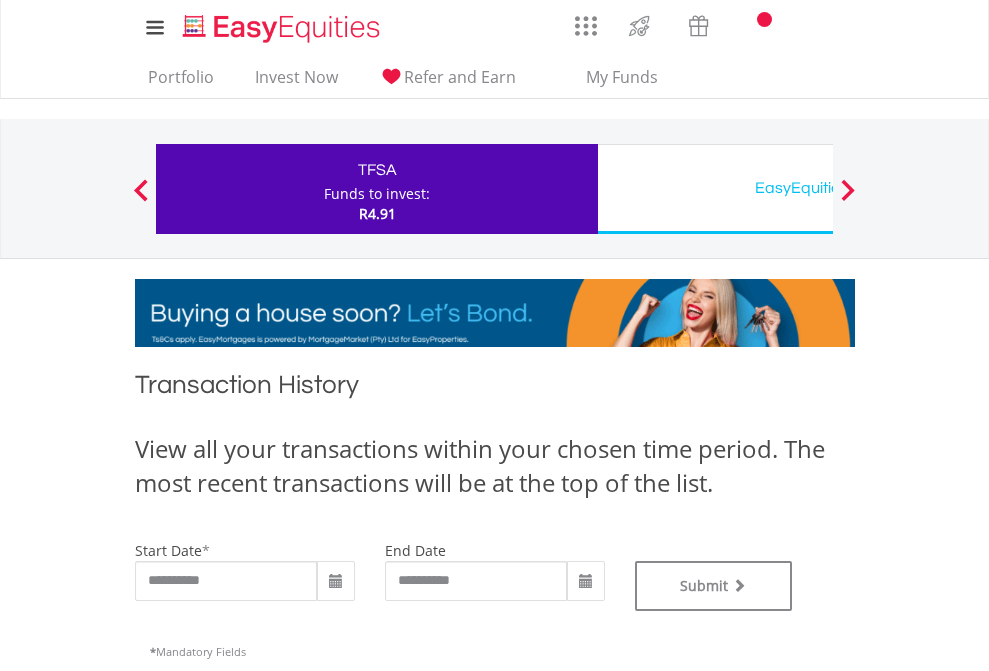 click on "EasyEquities USD" at bounding box center (818, 188) 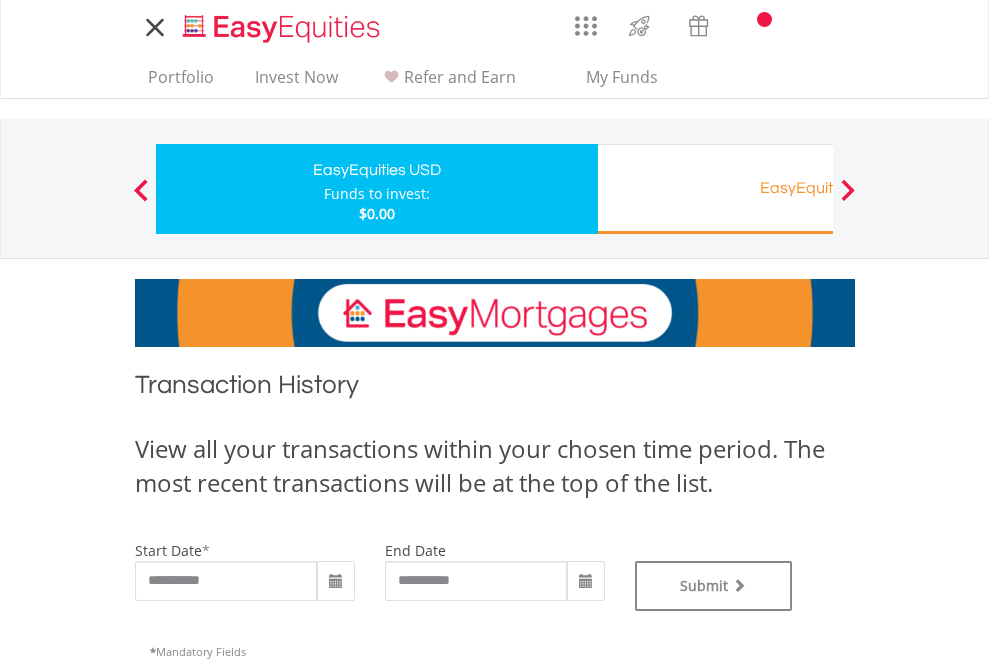 scroll, scrollTop: 0, scrollLeft: 0, axis: both 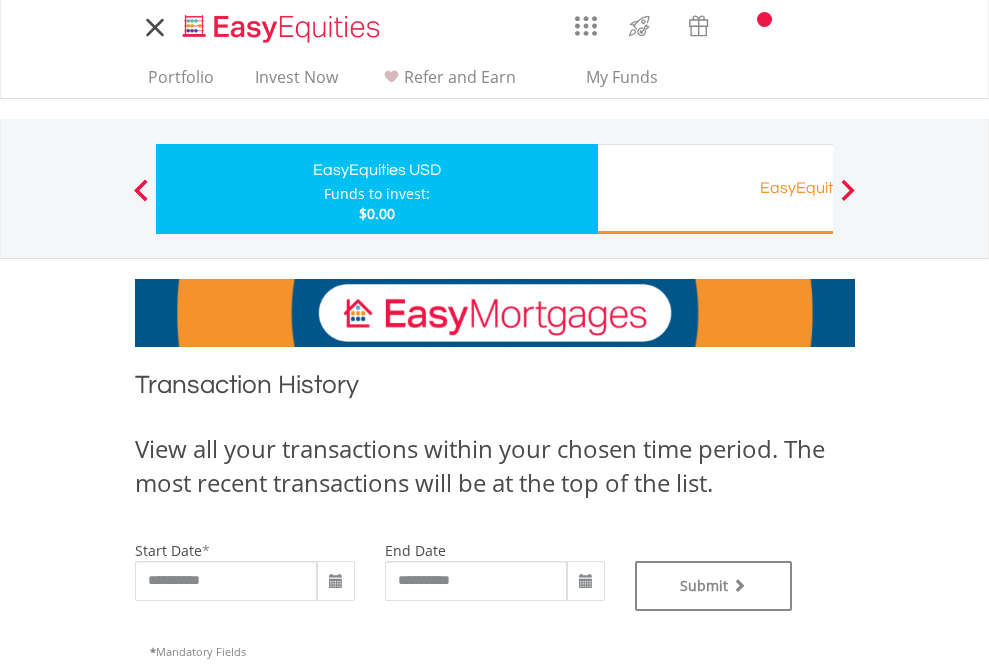 type on "**********" 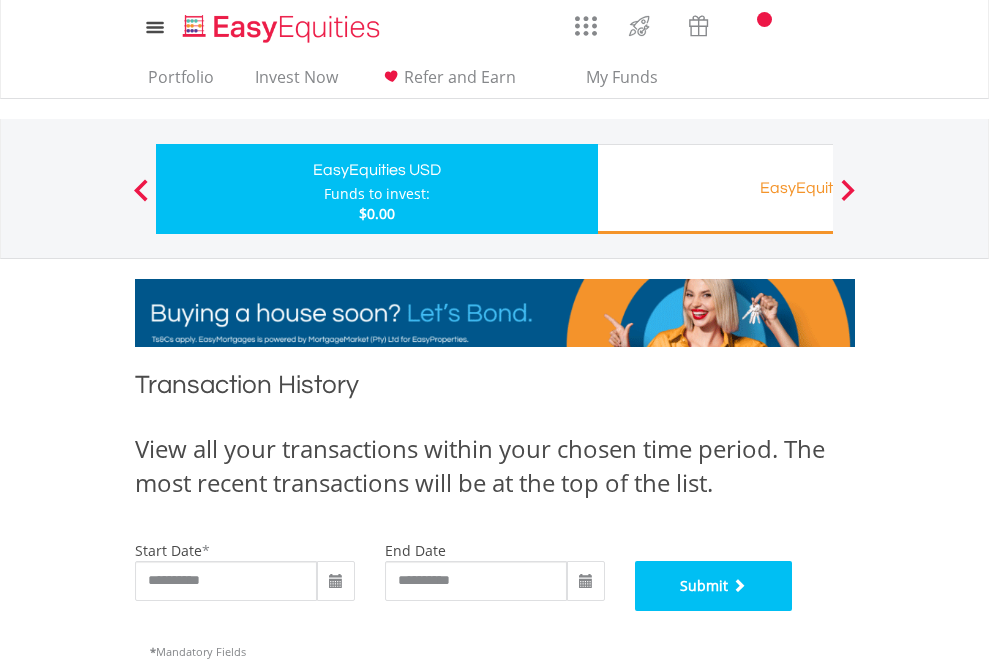 click on "Submit" at bounding box center (714, 586) 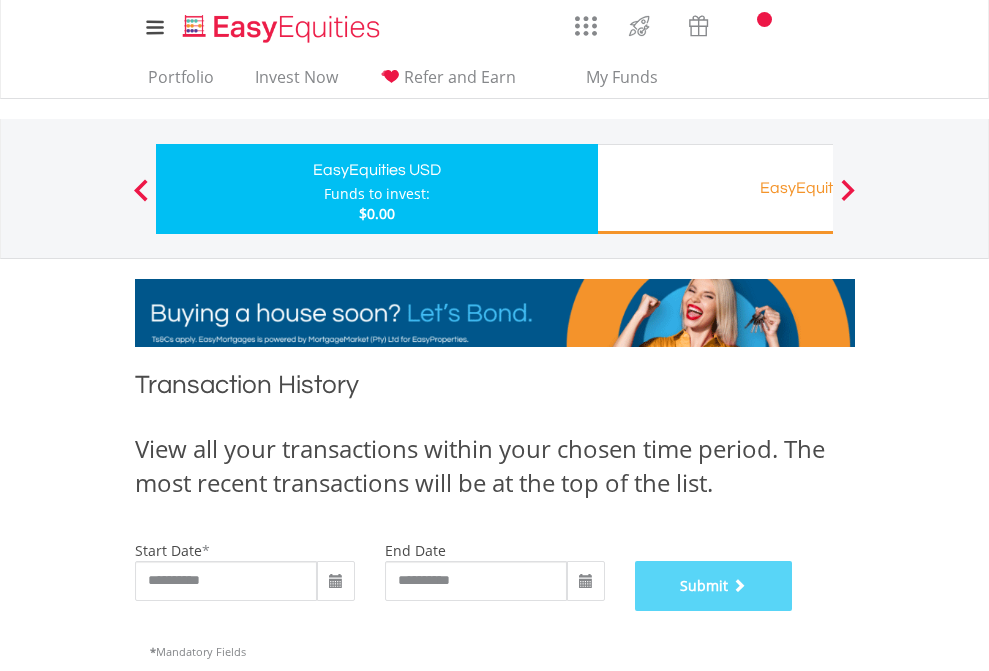 scroll, scrollTop: 811, scrollLeft: 0, axis: vertical 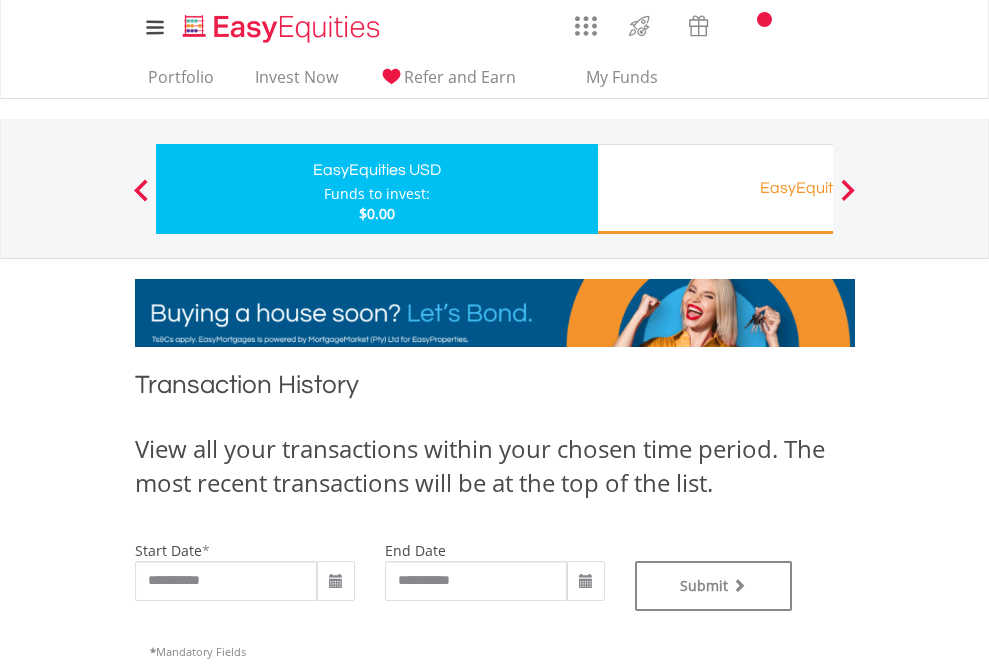 click on "EasyEquities RA" at bounding box center (818, 188) 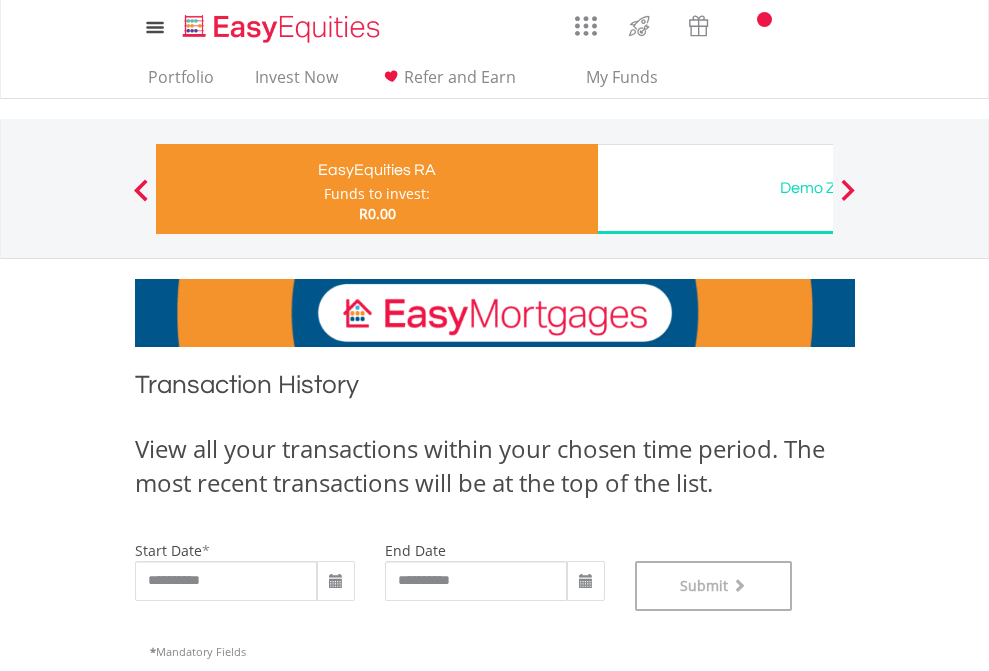scroll, scrollTop: 811, scrollLeft: 0, axis: vertical 